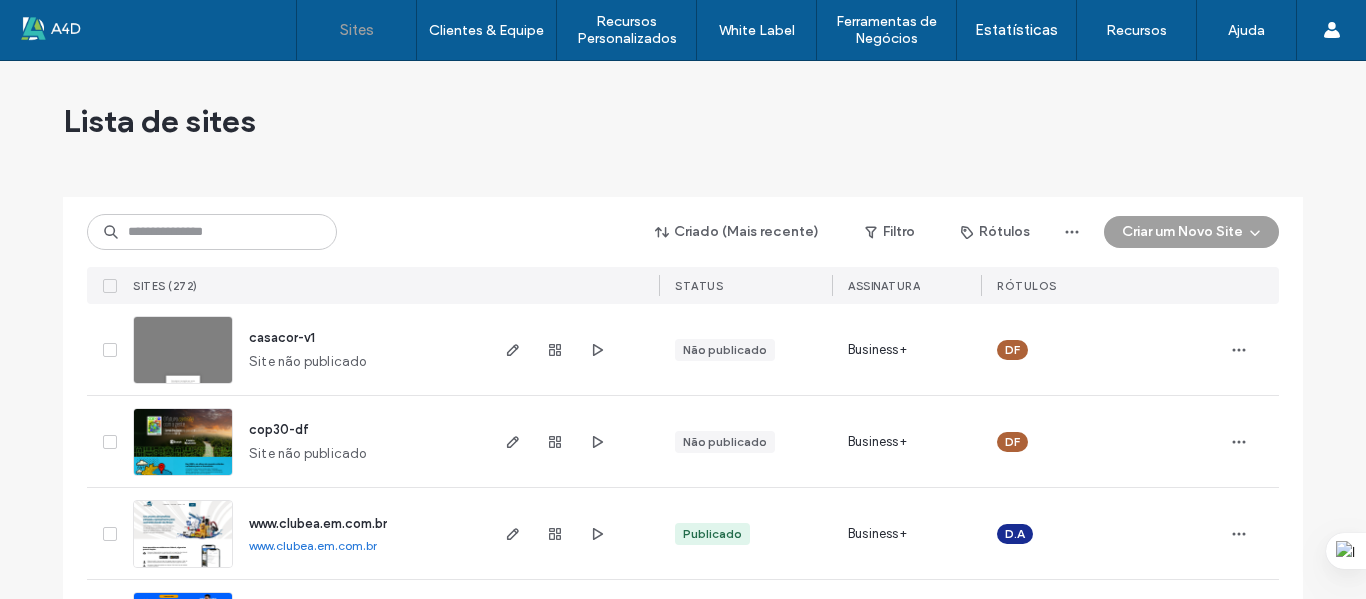 scroll, scrollTop: 0, scrollLeft: 0, axis: both 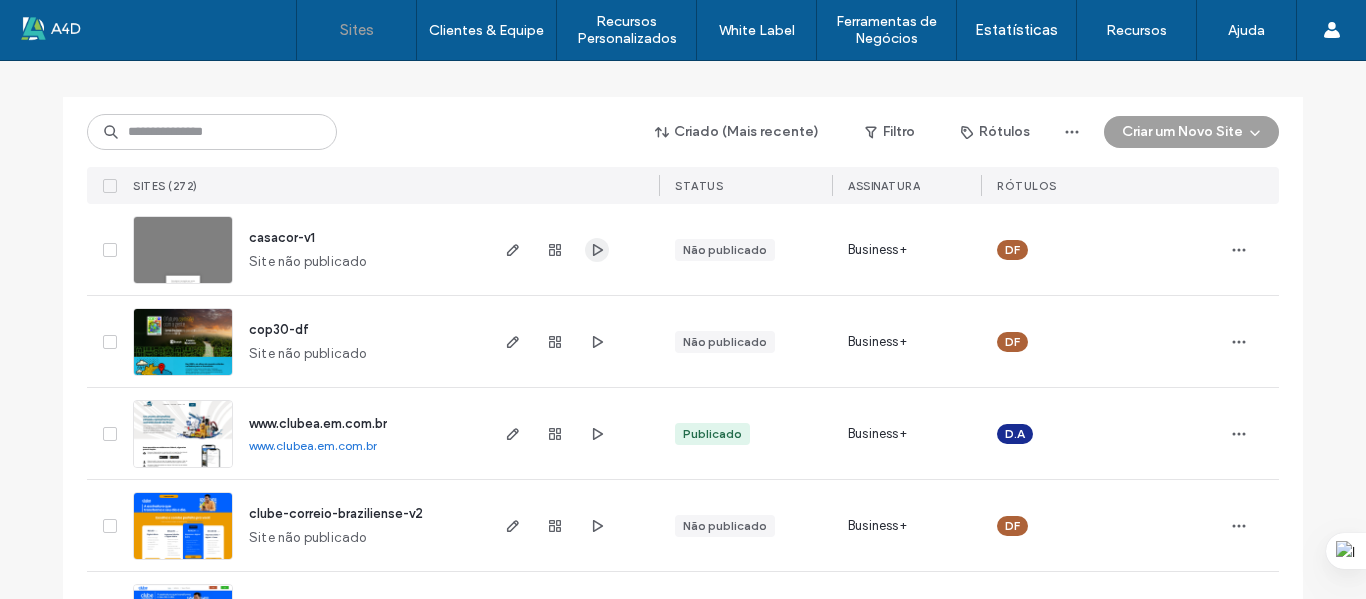 click 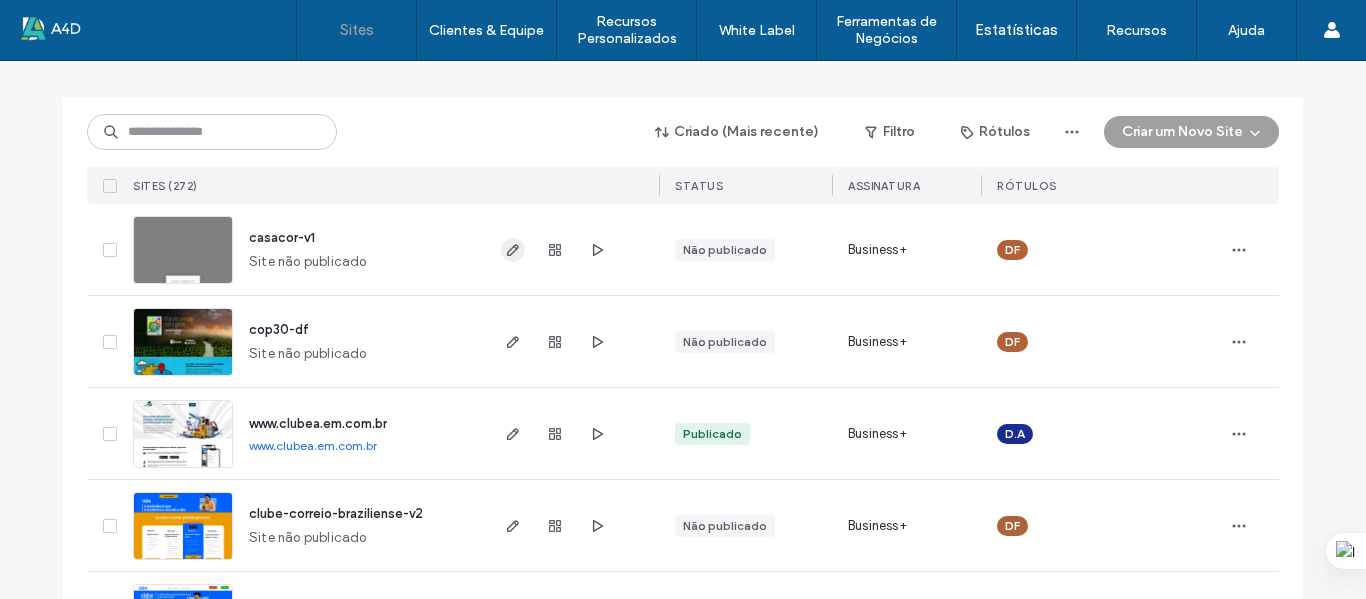 click 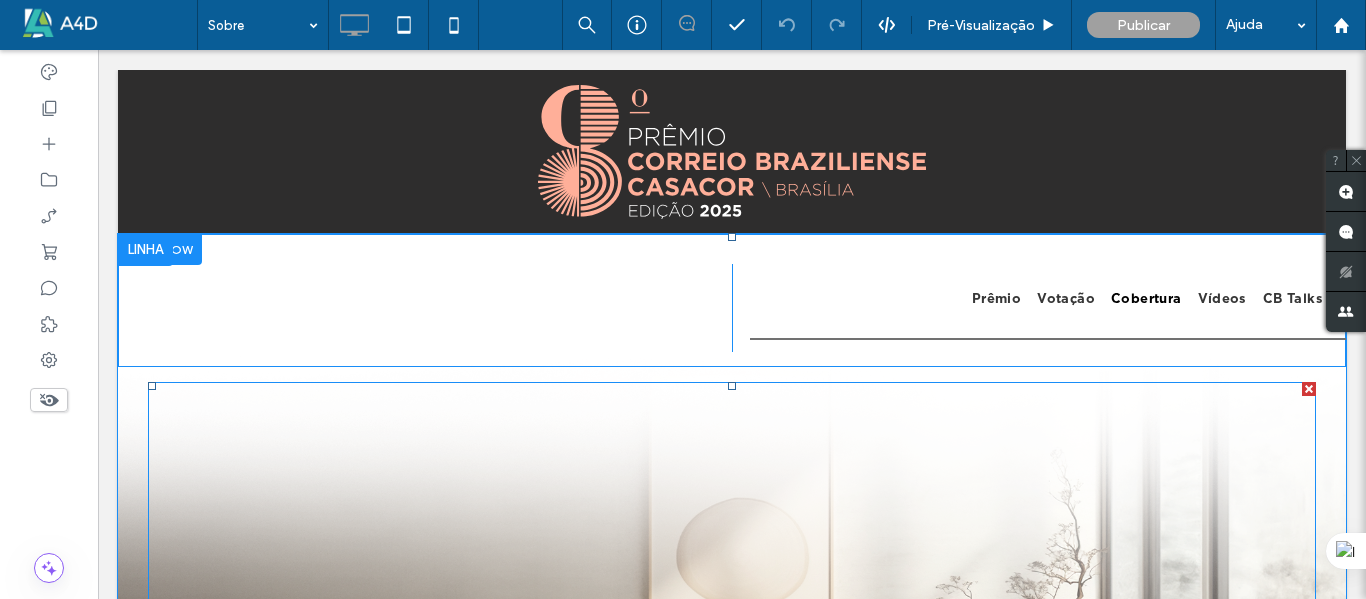 scroll, scrollTop: 100, scrollLeft: 0, axis: vertical 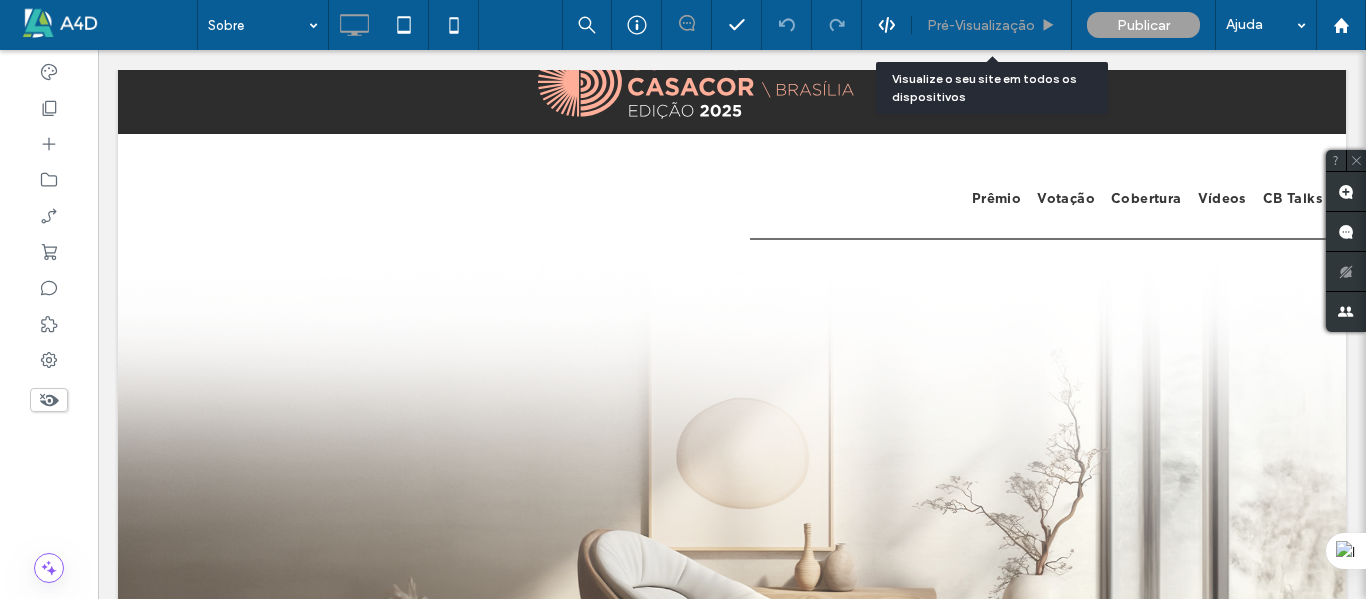 drag, startPoint x: 1001, startPoint y: 19, endPoint x: 924, endPoint y: 158, distance: 158.90248 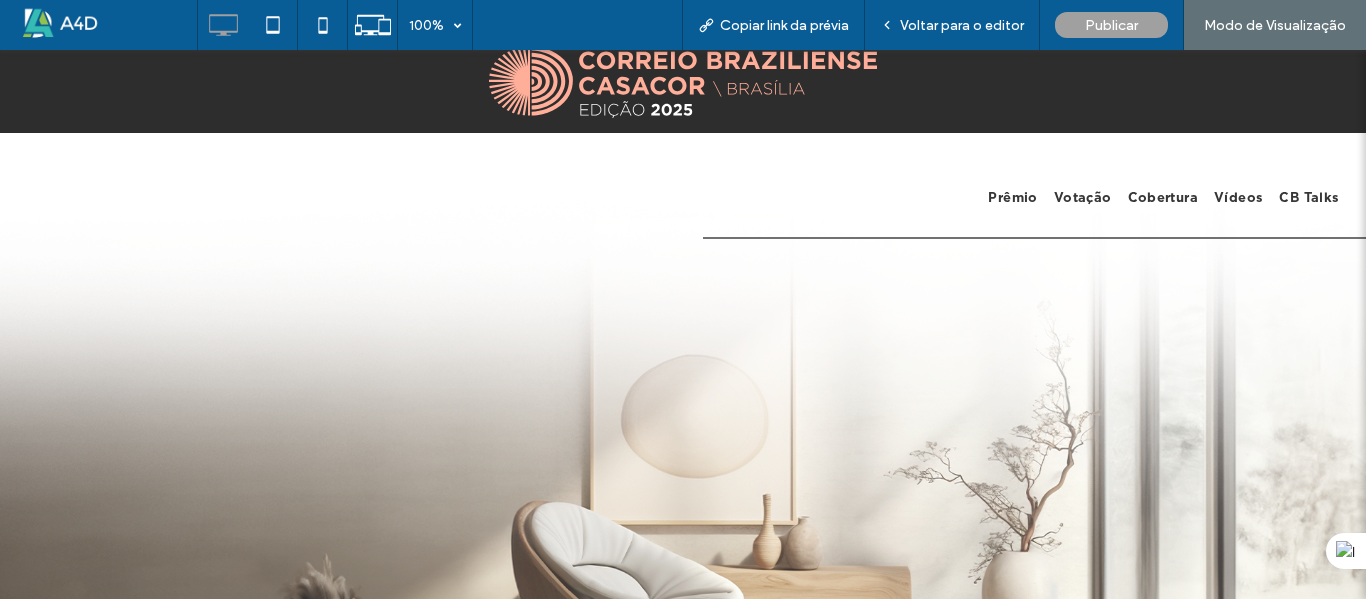 scroll, scrollTop: 0, scrollLeft: 0, axis: both 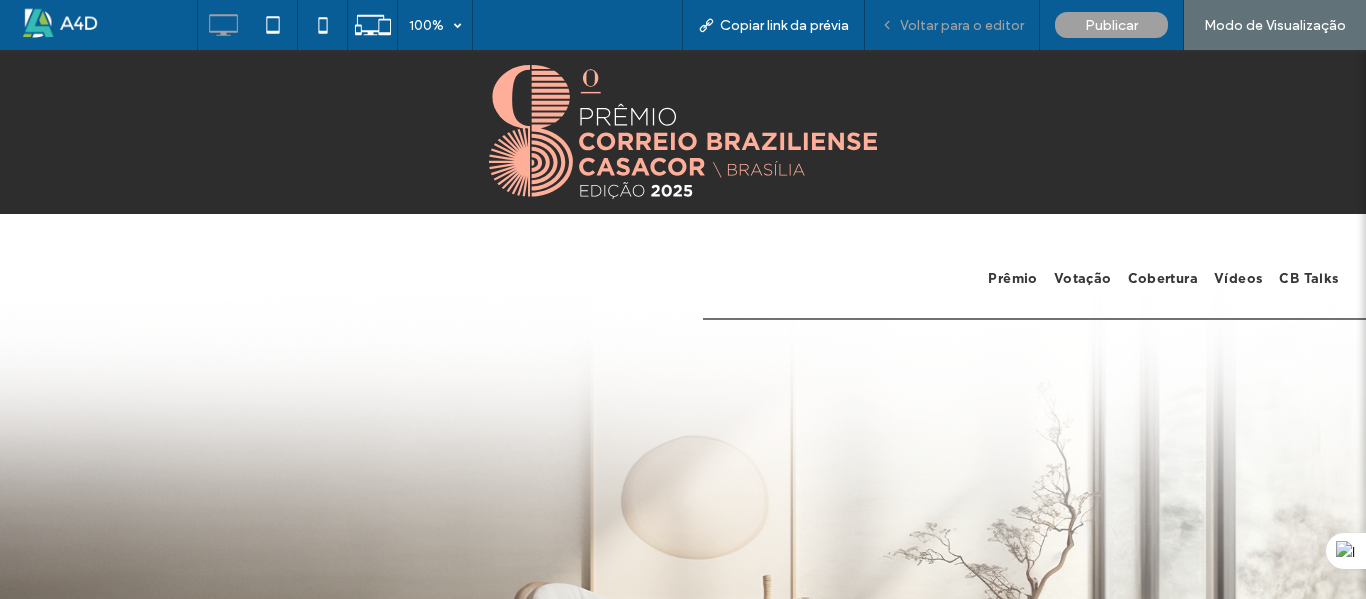click on "Voltar para o editor" at bounding box center [962, 25] 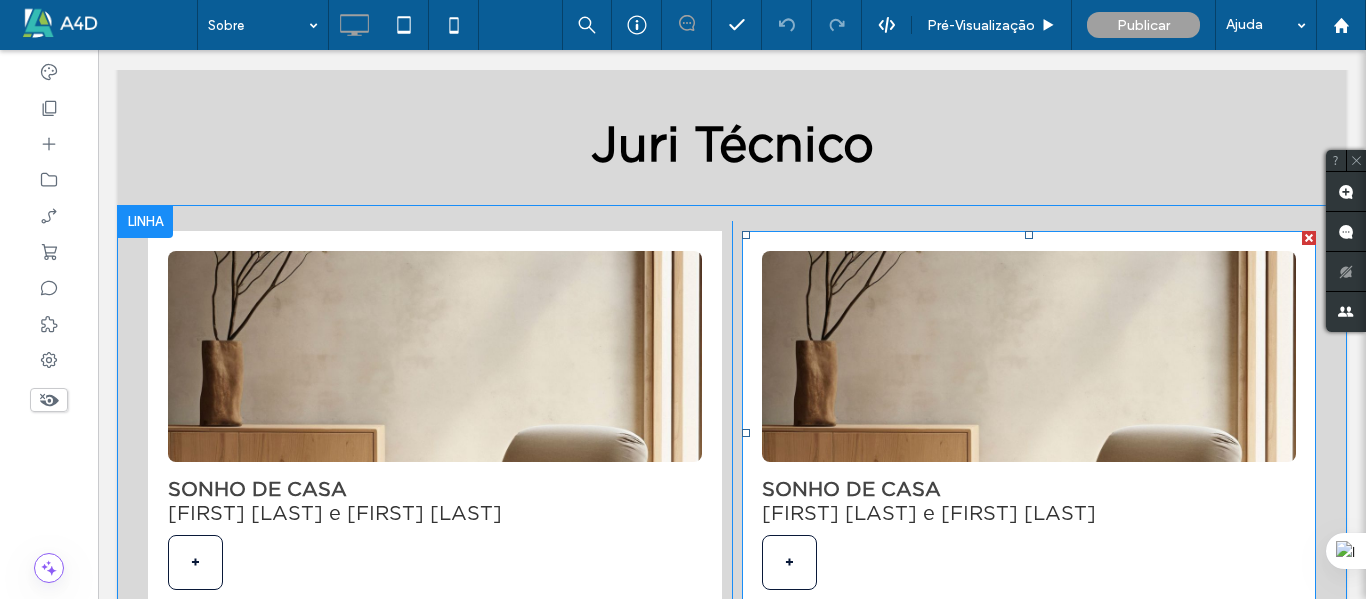 scroll, scrollTop: 2500, scrollLeft: 0, axis: vertical 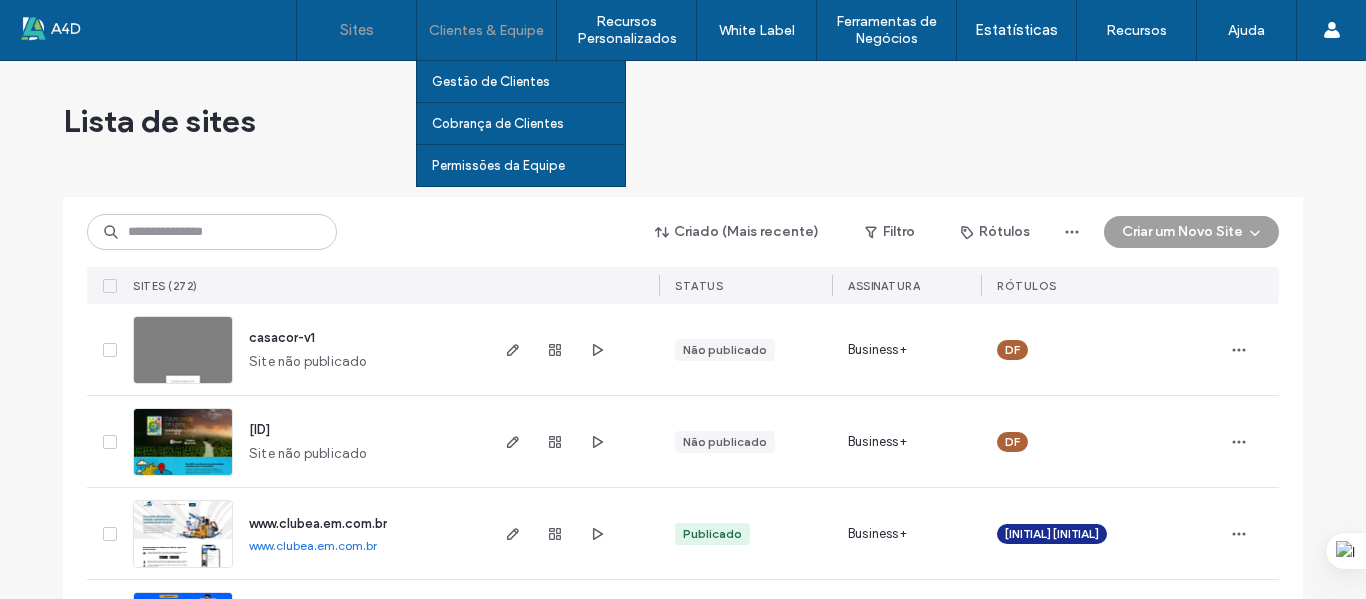 click on "Clientes & Equipe" at bounding box center [486, 30] 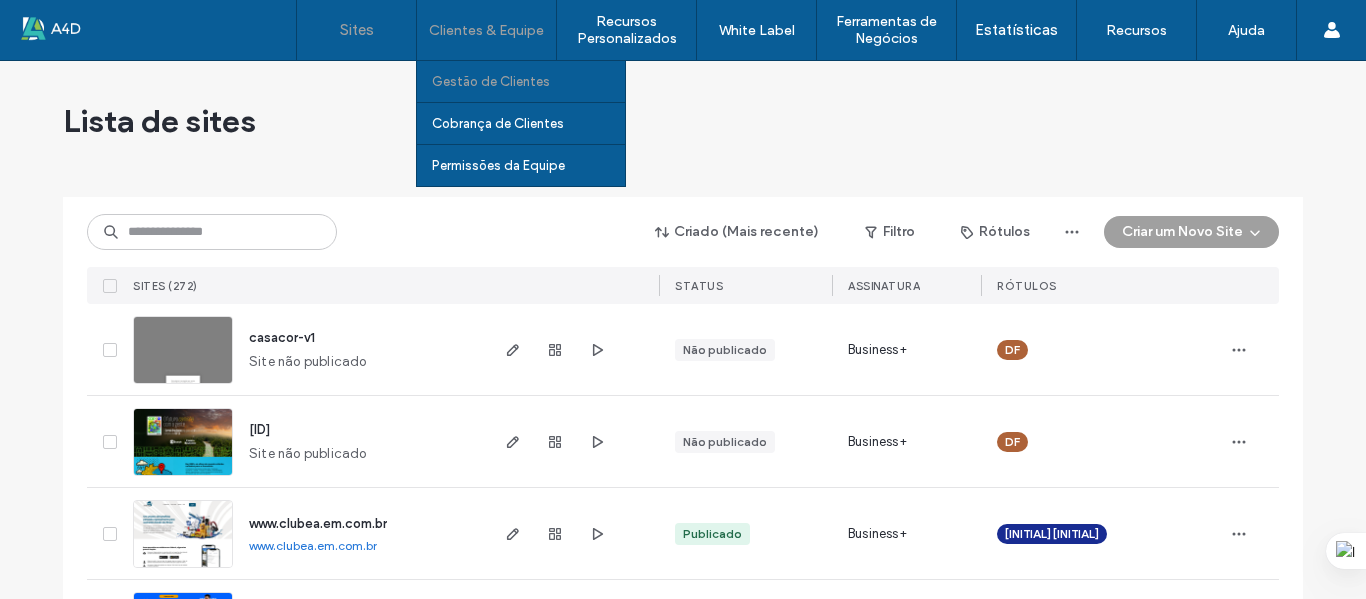 click on "Gestão de Clientes" at bounding box center [528, 81] 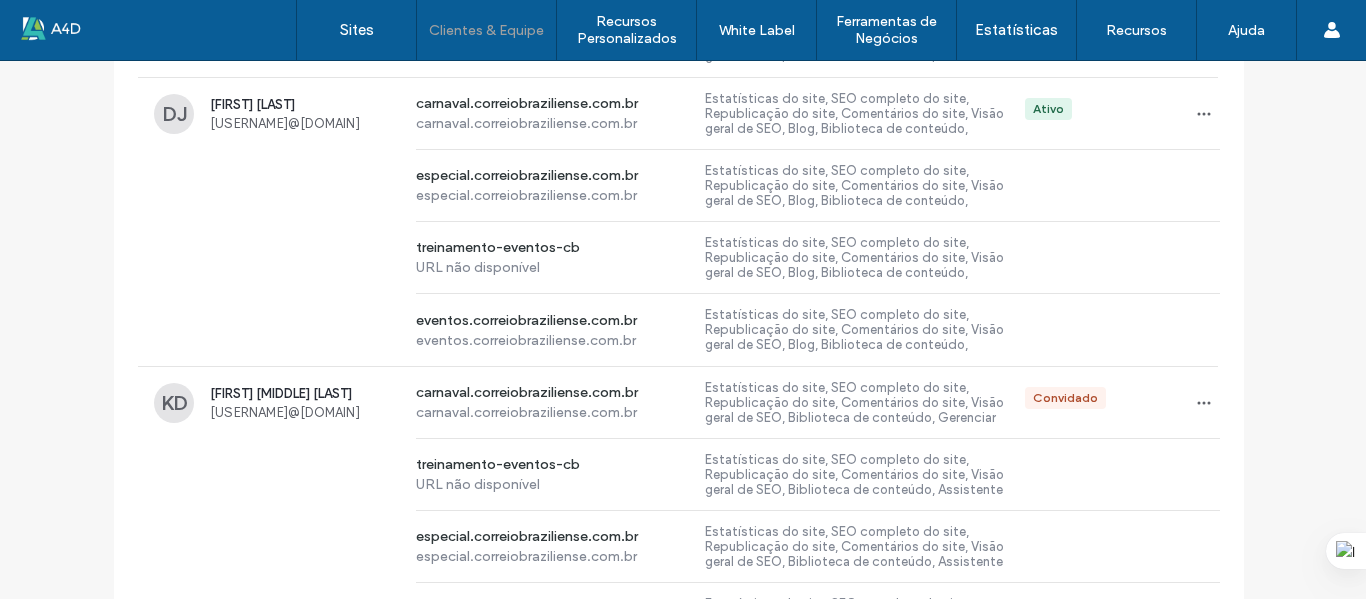 scroll, scrollTop: 1600, scrollLeft: 0, axis: vertical 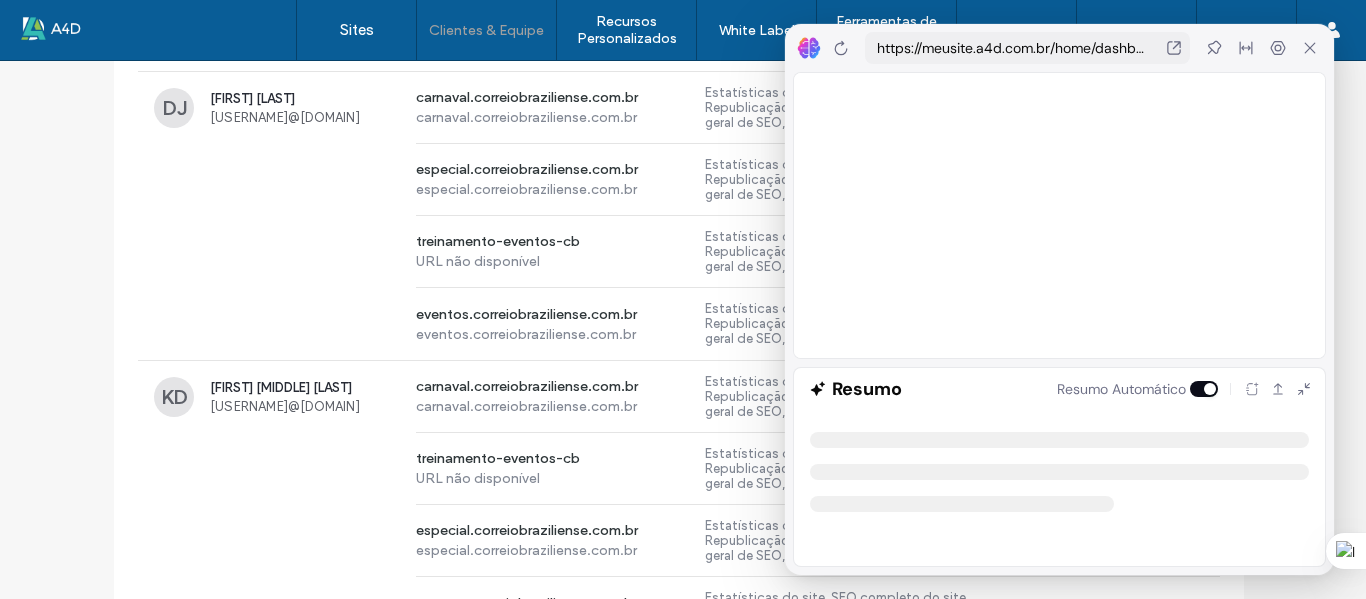 click 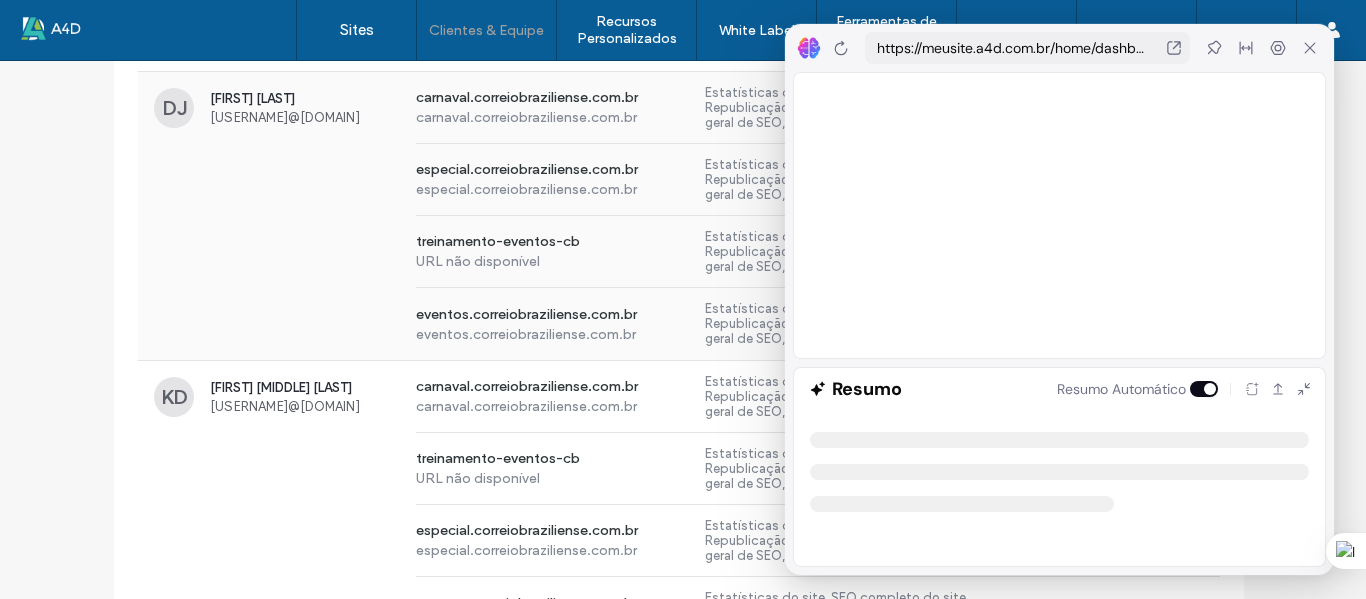 click on "treinamento-eventos-cb URL não disponível Estatísticas do site, SEO completo do site, Republicação do site, Comentários do site, Visão geral de SEO, Blog, Biblioteca de conteúdo, Assistente de IA, Conecte-se à edição de dados, Editor, Backup do site, Usar aplicativos, Relatório de estatísticas, Conexão de domínio personalizada, Sincronização de Dados da Biblioteca de Conteúdo (Externo), Conteúdo do widget" at bounding box center (679, 252) 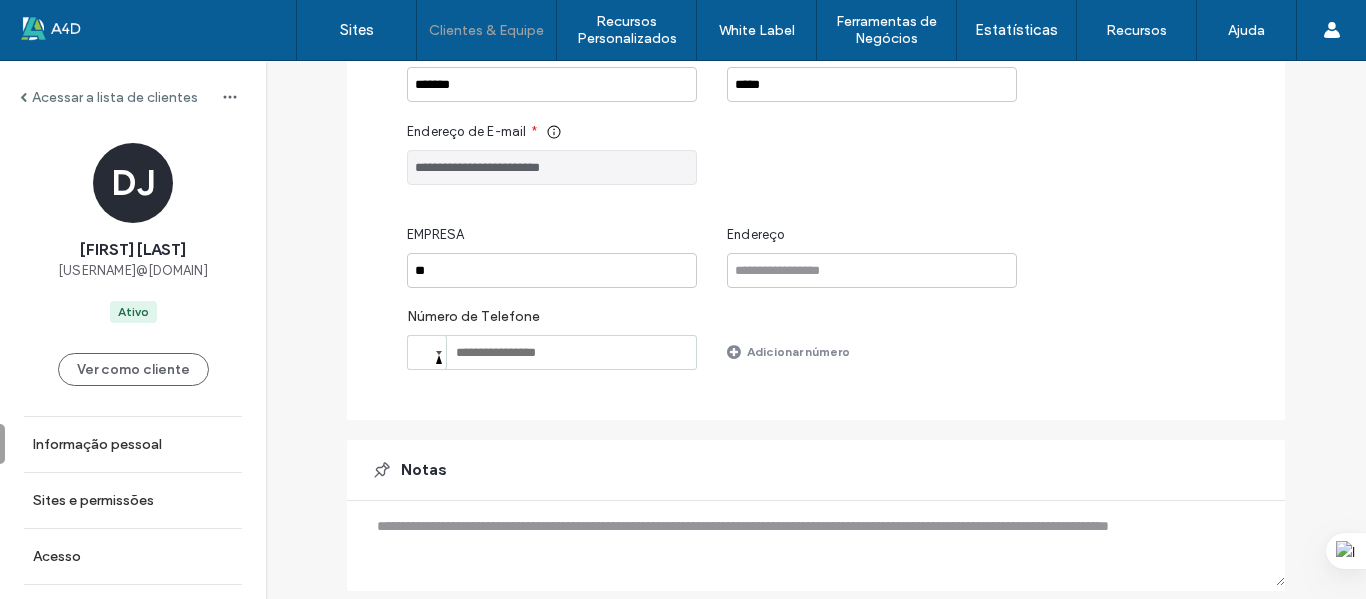 scroll, scrollTop: 232, scrollLeft: 0, axis: vertical 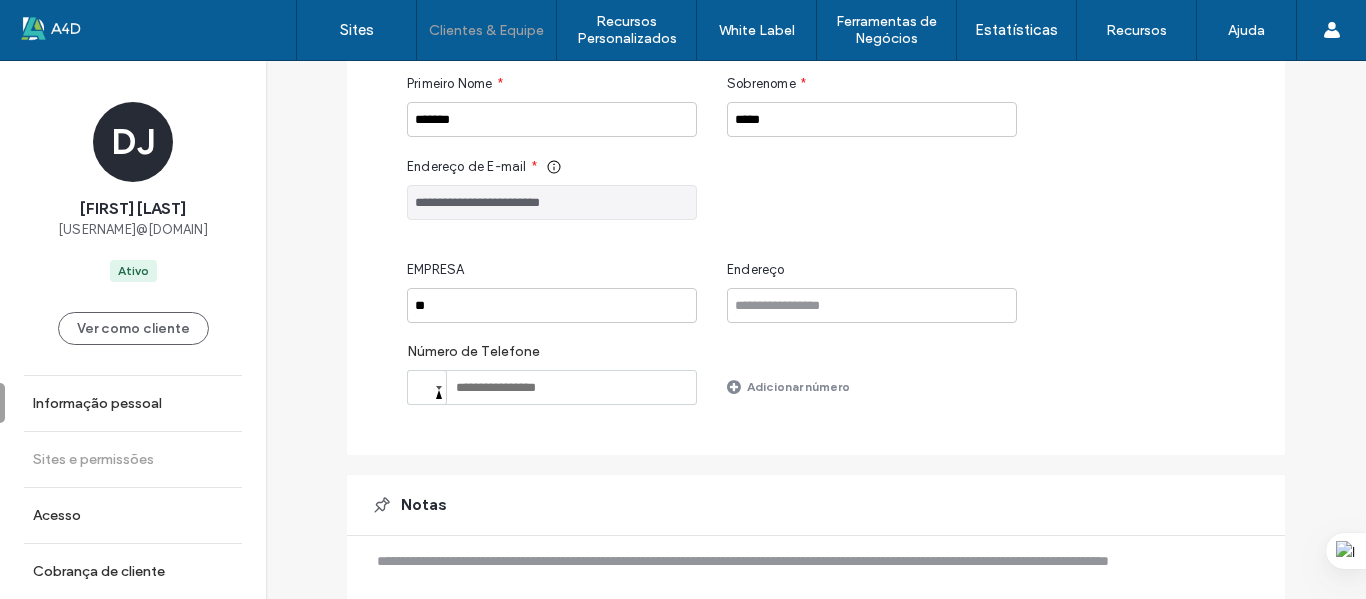 click on "Sites e permissões" at bounding box center (93, 459) 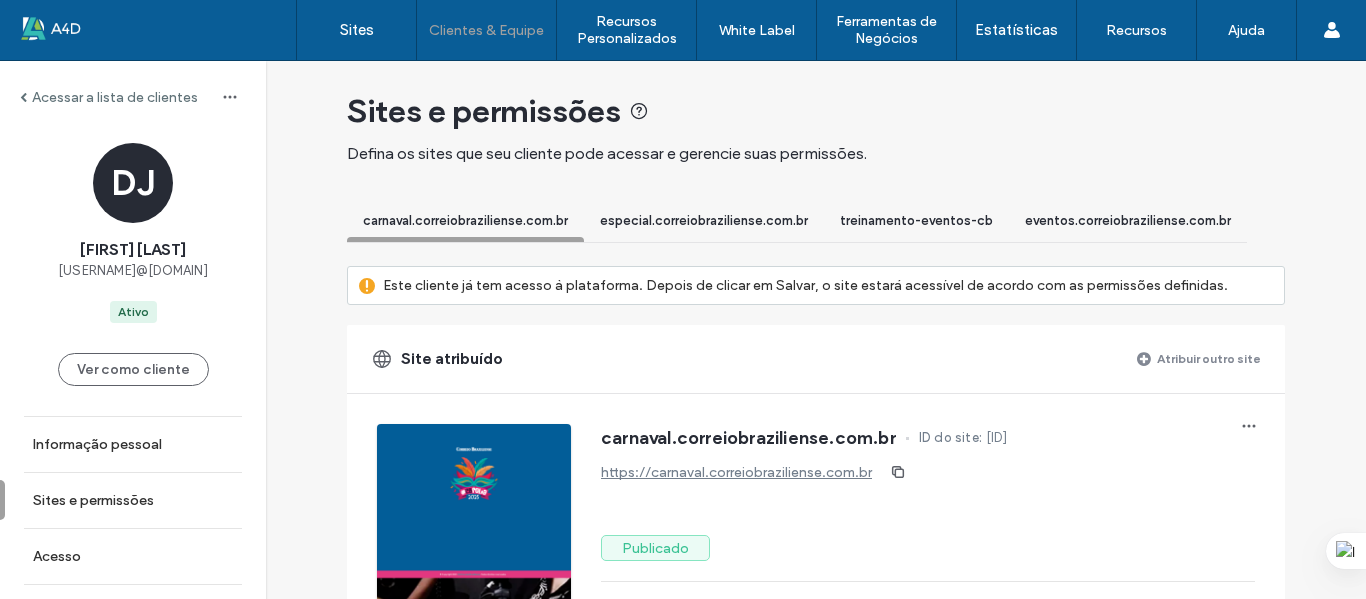 scroll, scrollTop: 0, scrollLeft: 0, axis: both 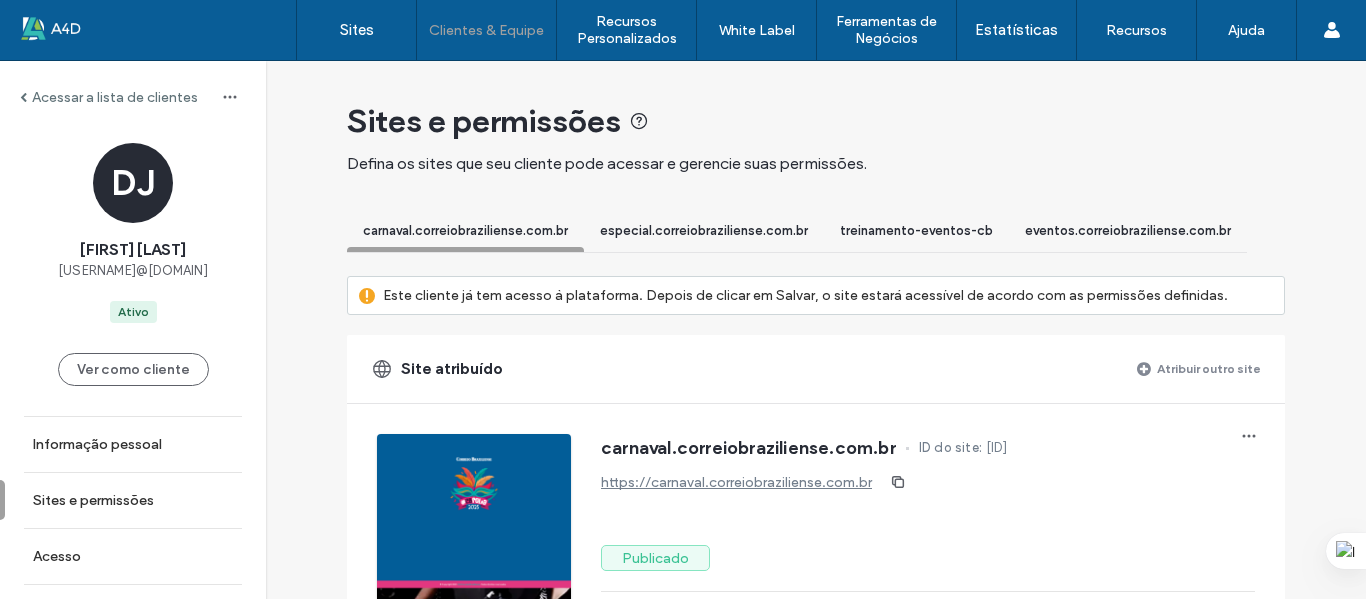 click on "Atribuir outro site" at bounding box center [1209, 368] 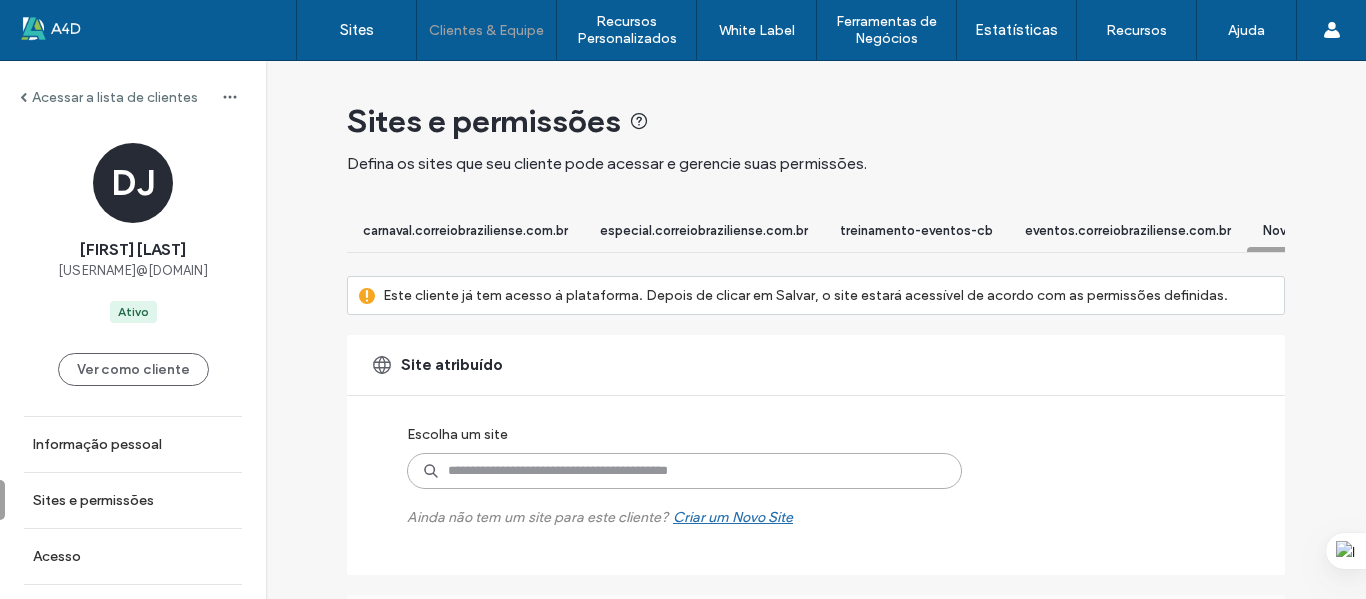 click at bounding box center (684, 471) 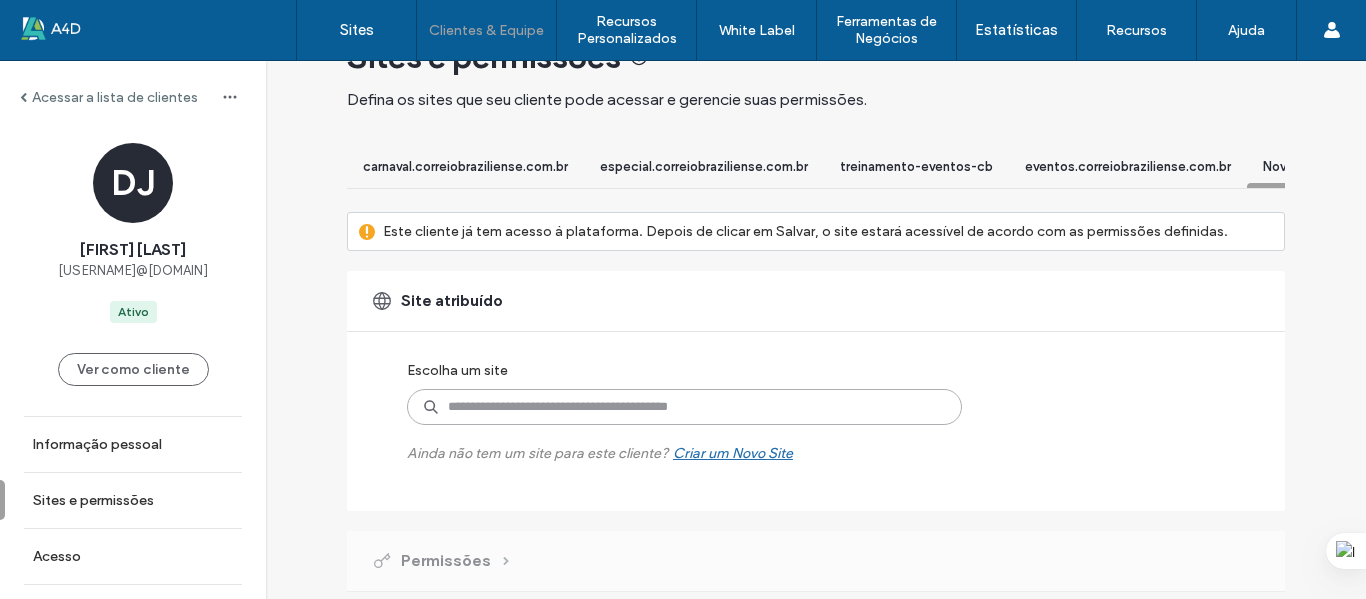 scroll, scrollTop: 100, scrollLeft: 0, axis: vertical 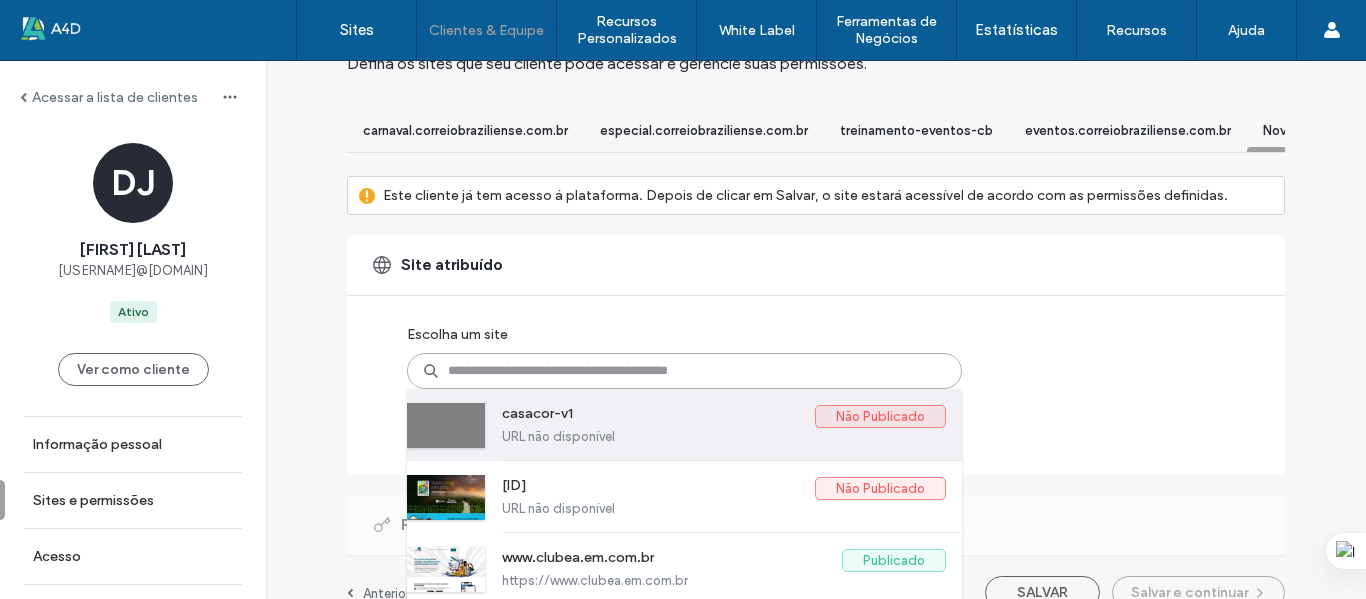 click on "casacor-v1" at bounding box center (658, 417) 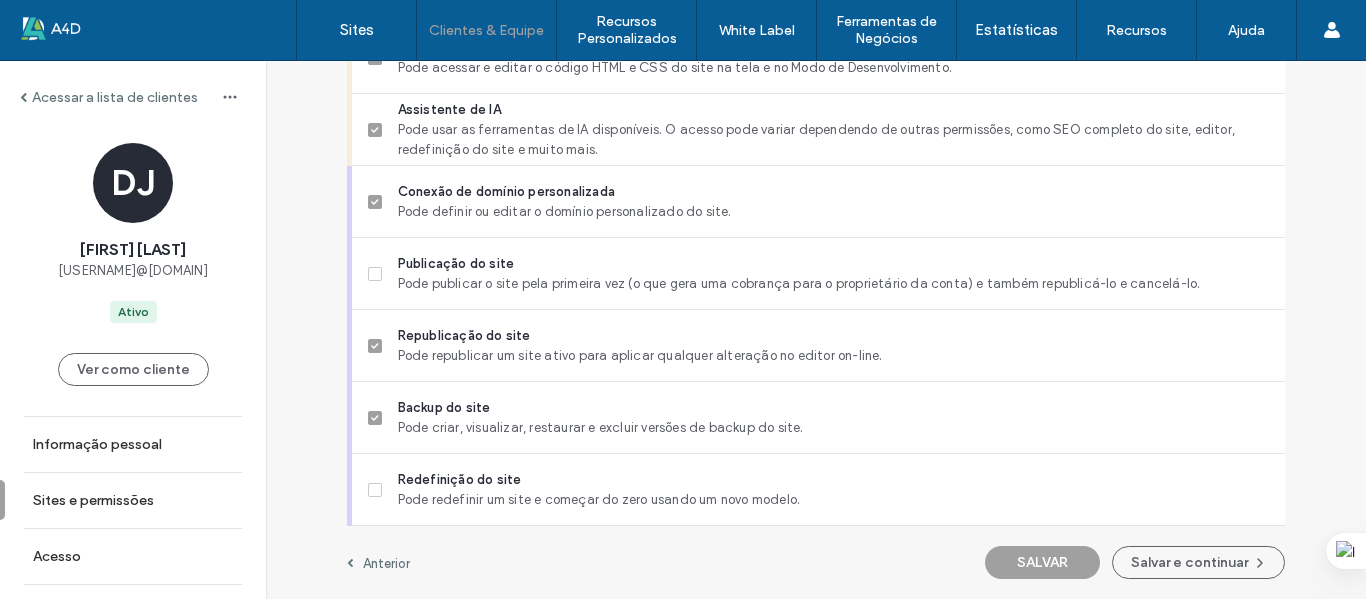 scroll, scrollTop: 1942, scrollLeft: 0, axis: vertical 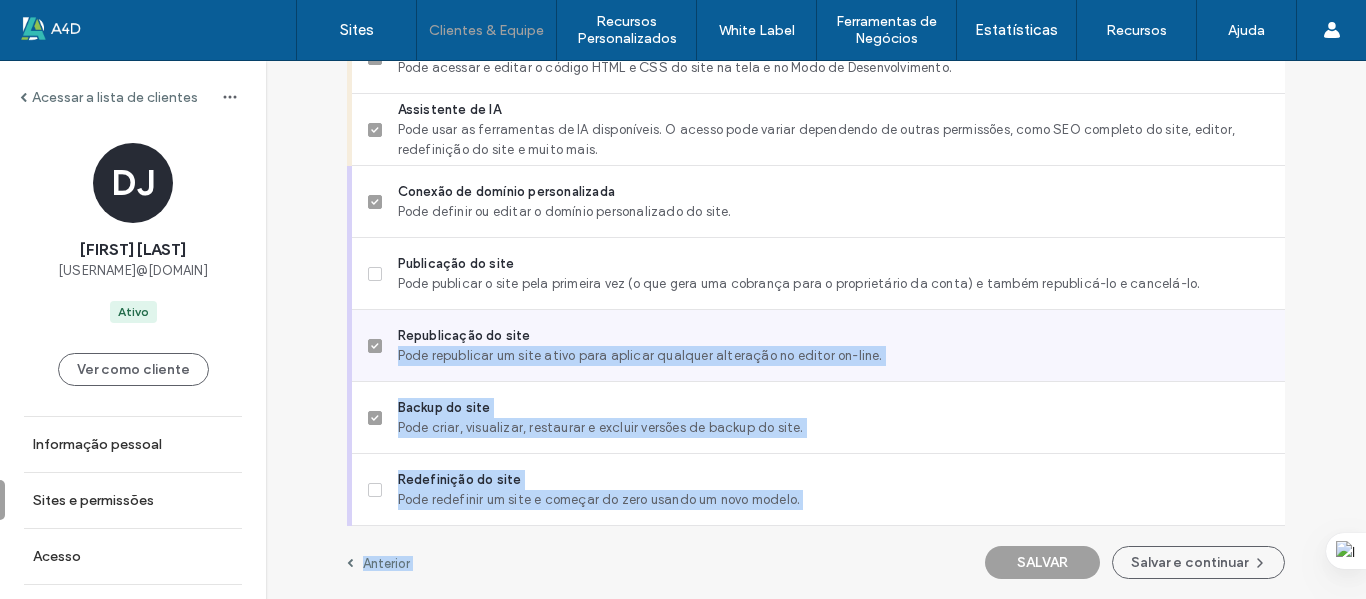 drag, startPoint x: 1045, startPoint y: 549, endPoint x: 827, endPoint y: 343, distance: 299.93332 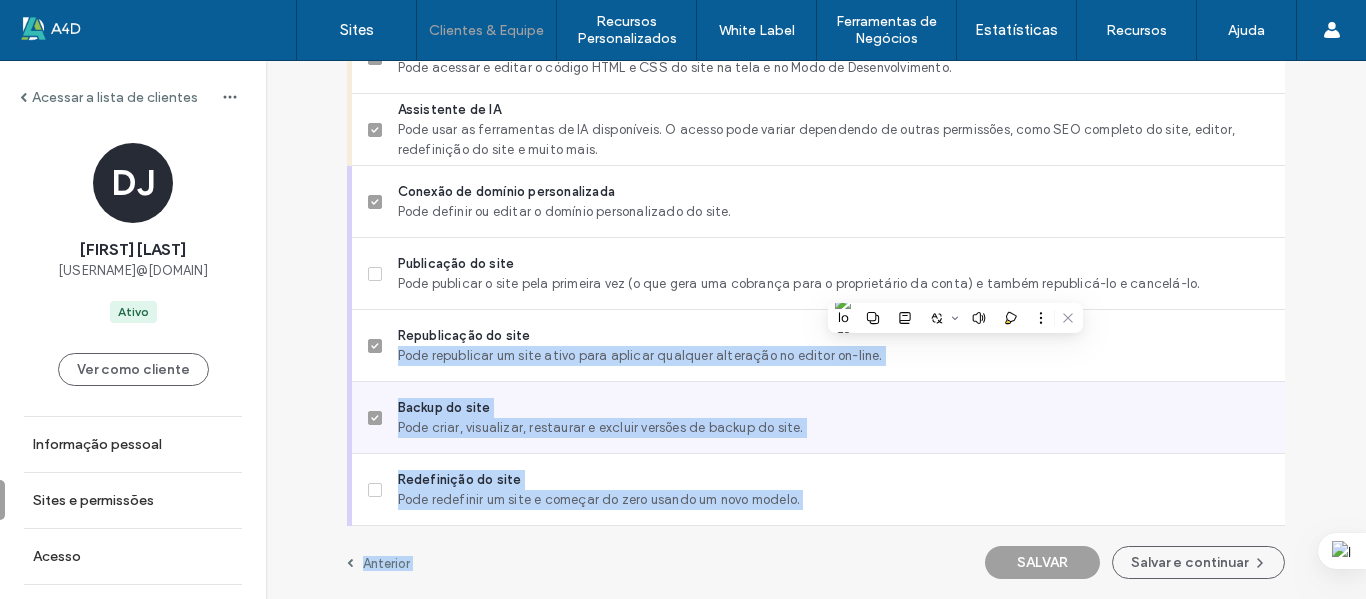 click on "Pode criar, visualizar, restaurar e excluir versões de backup do site." at bounding box center (833, 428) 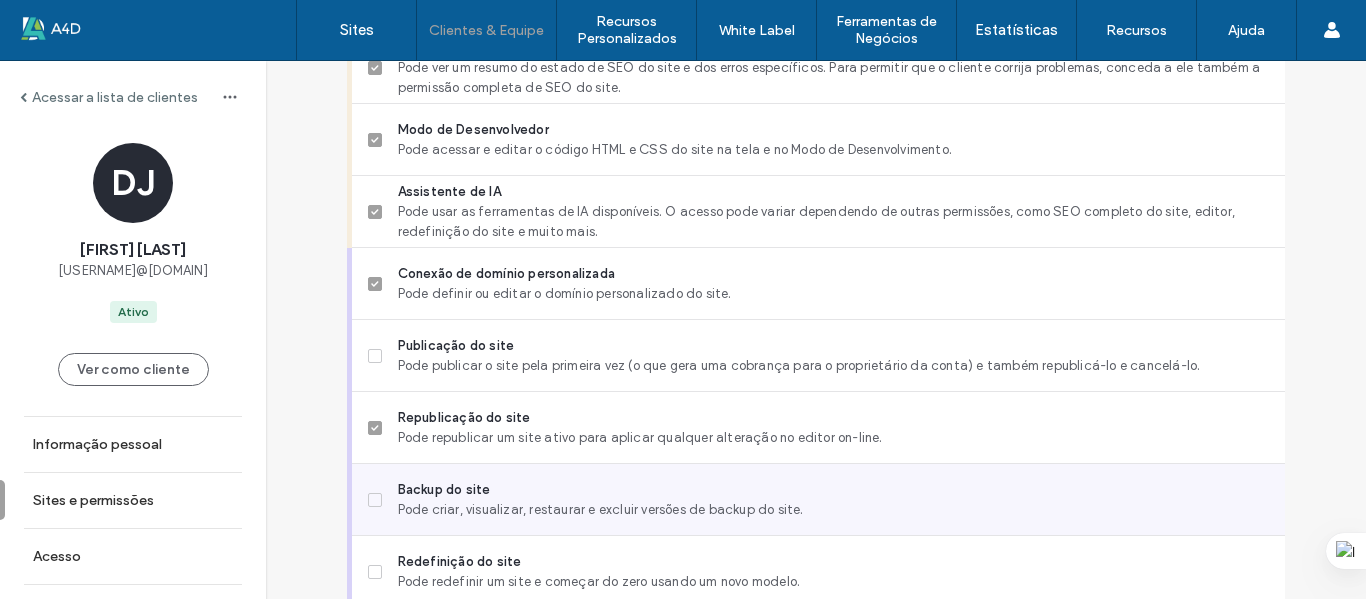 scroll, scrollTop: 1942, scrollLeft: 0, axis: vertical 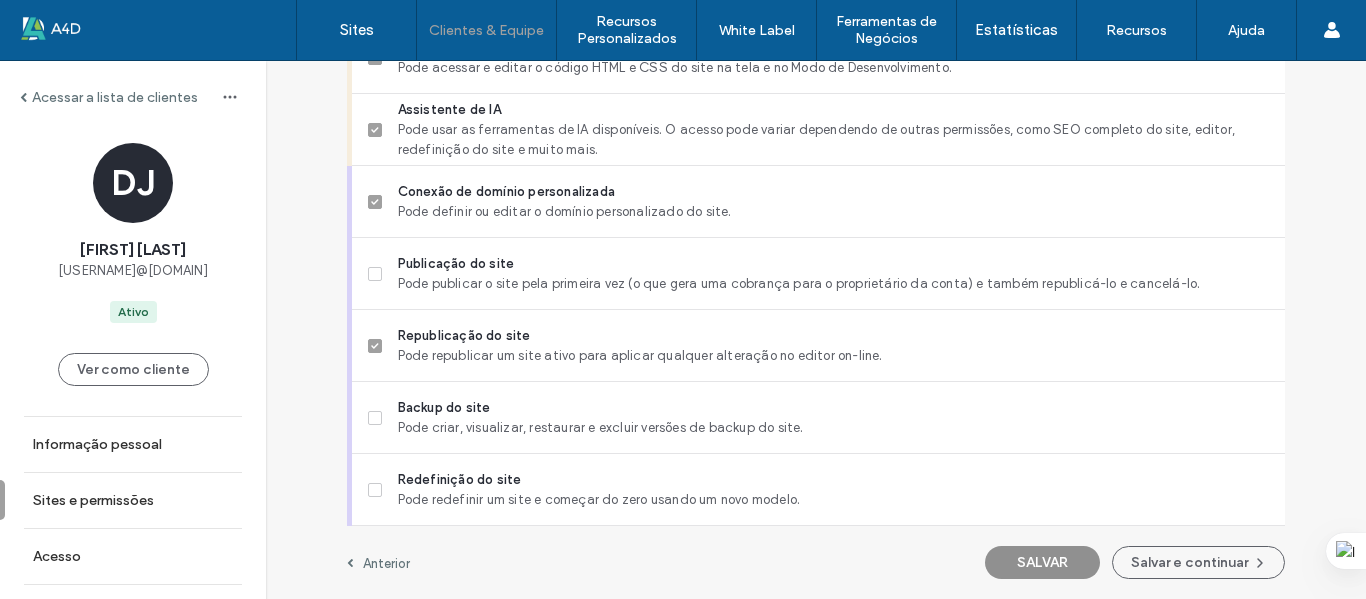 click on "SALVAR" at bounding box center (1042, 562) 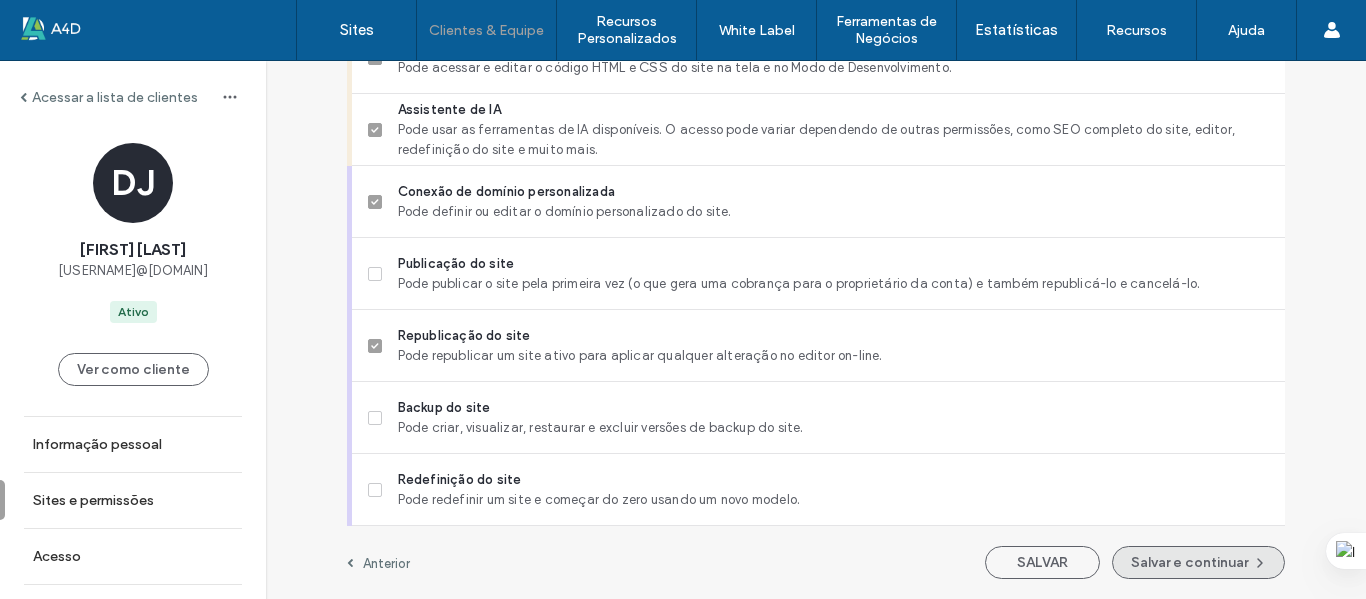 click on "Salvar e continuar" at bounding box center [1198, 562] 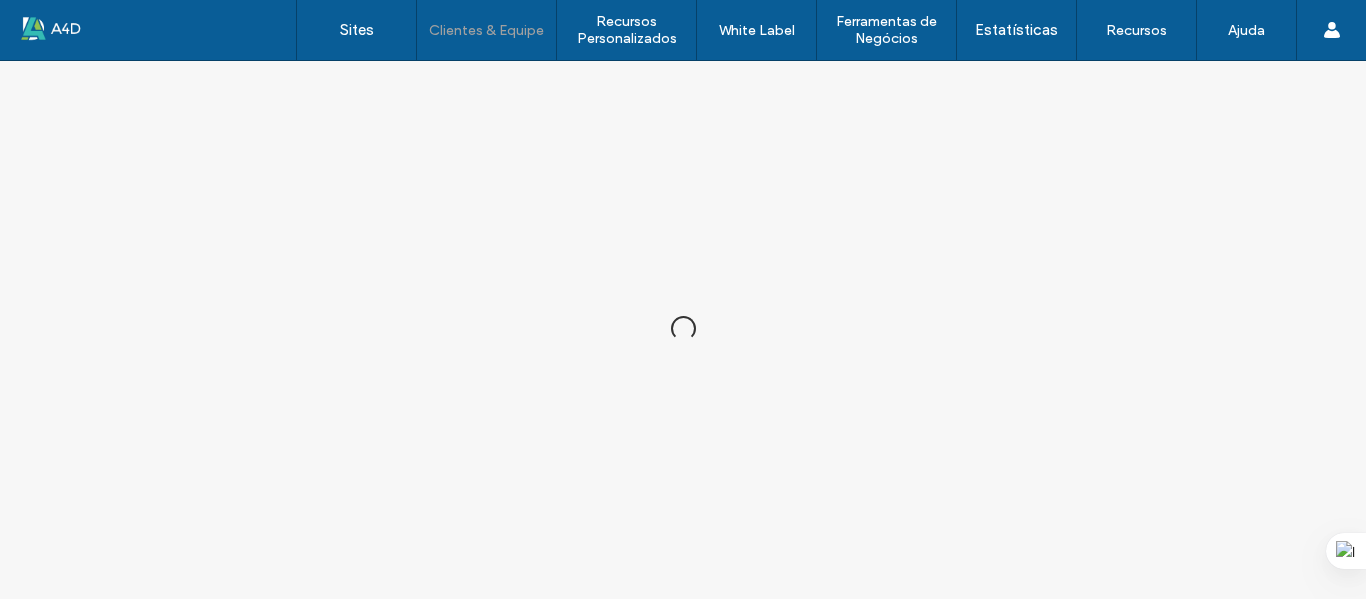 scroll, scrollTop: 0, scrollLeft: 0, axis: both 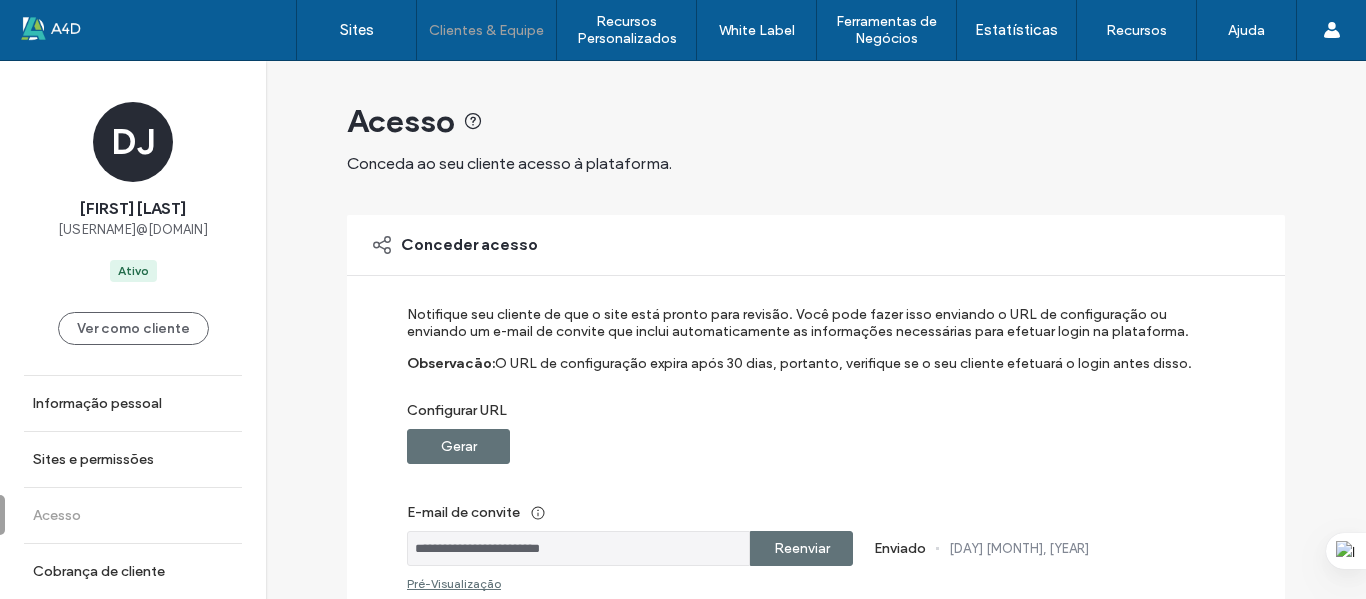 click on "Acesso" at bounding box center (133, 515) 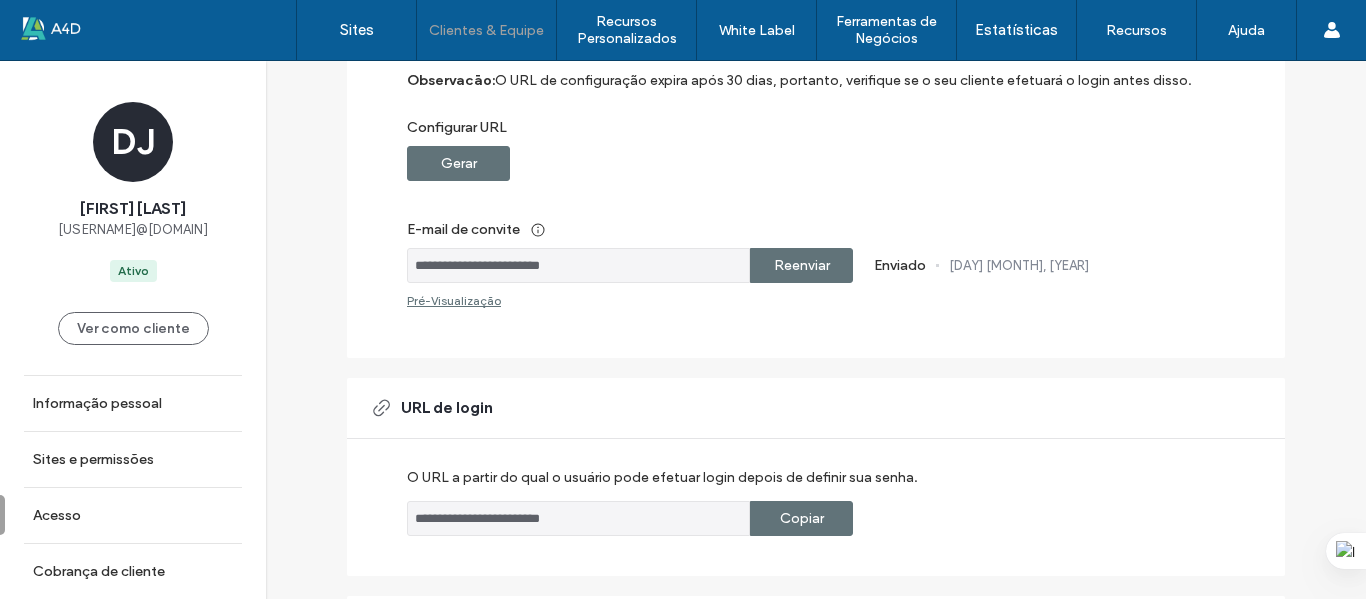 scroll, scrollTop: 200, scrollLeft: 0, axis: vertical 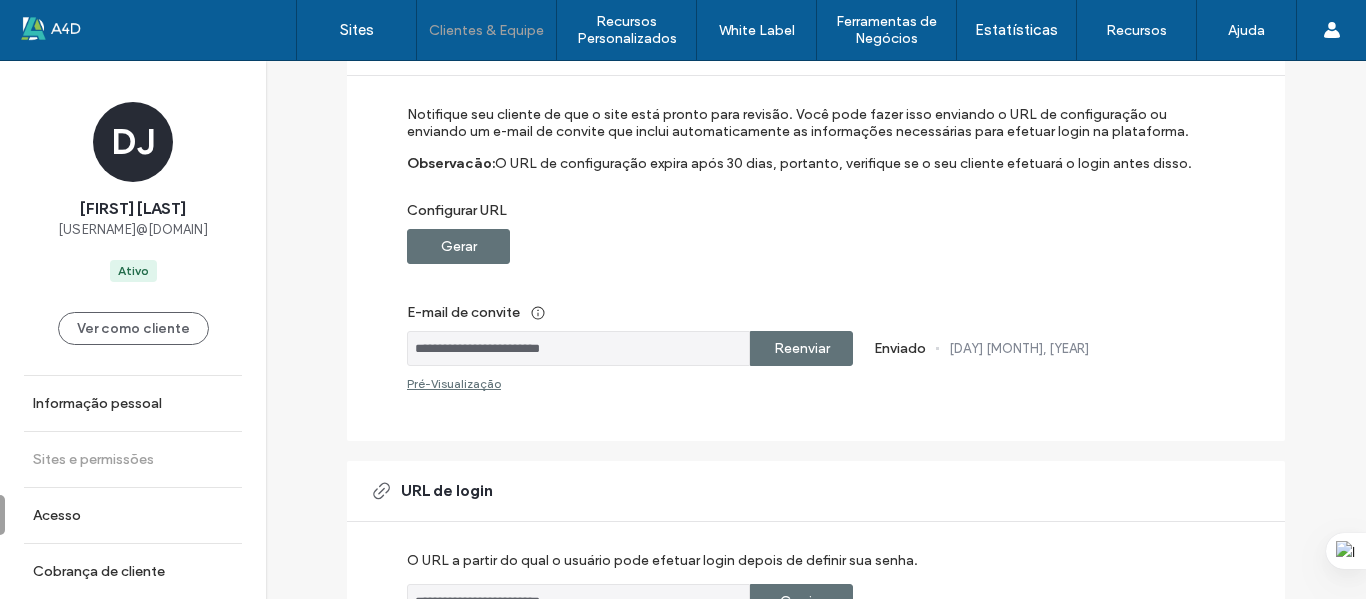 click on "Sites e permissões" at bounding box center [93, 459] 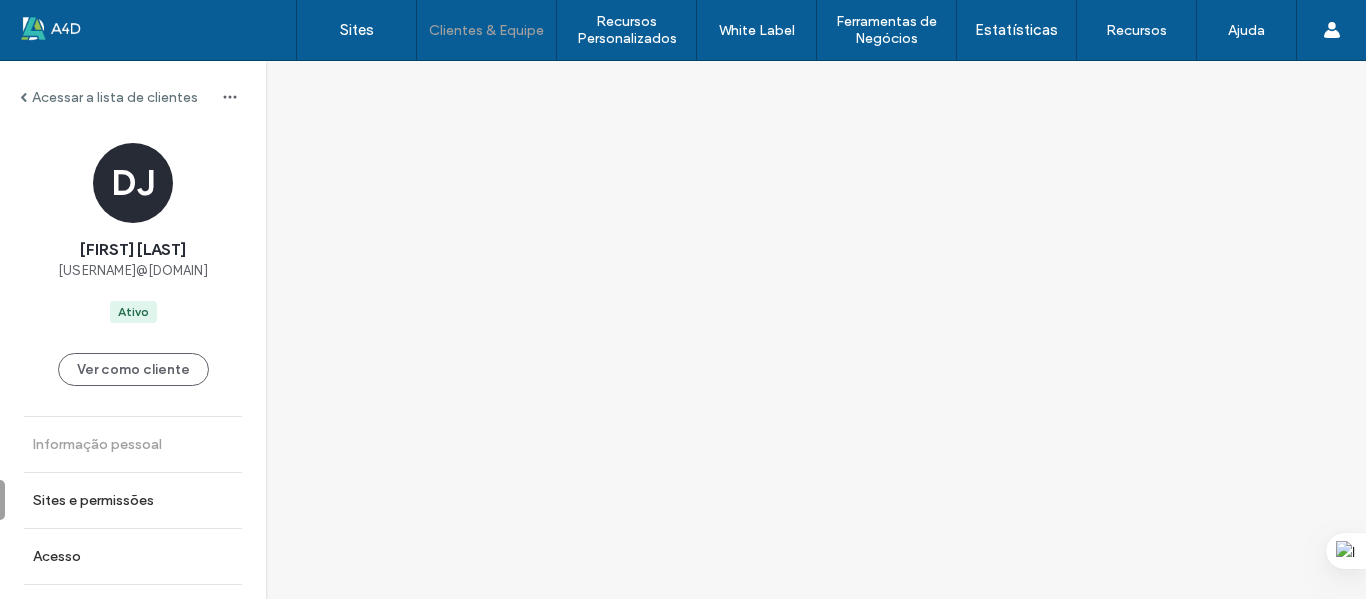 scroll, scrollTop: 0, scrollLeft: 0, axis: both 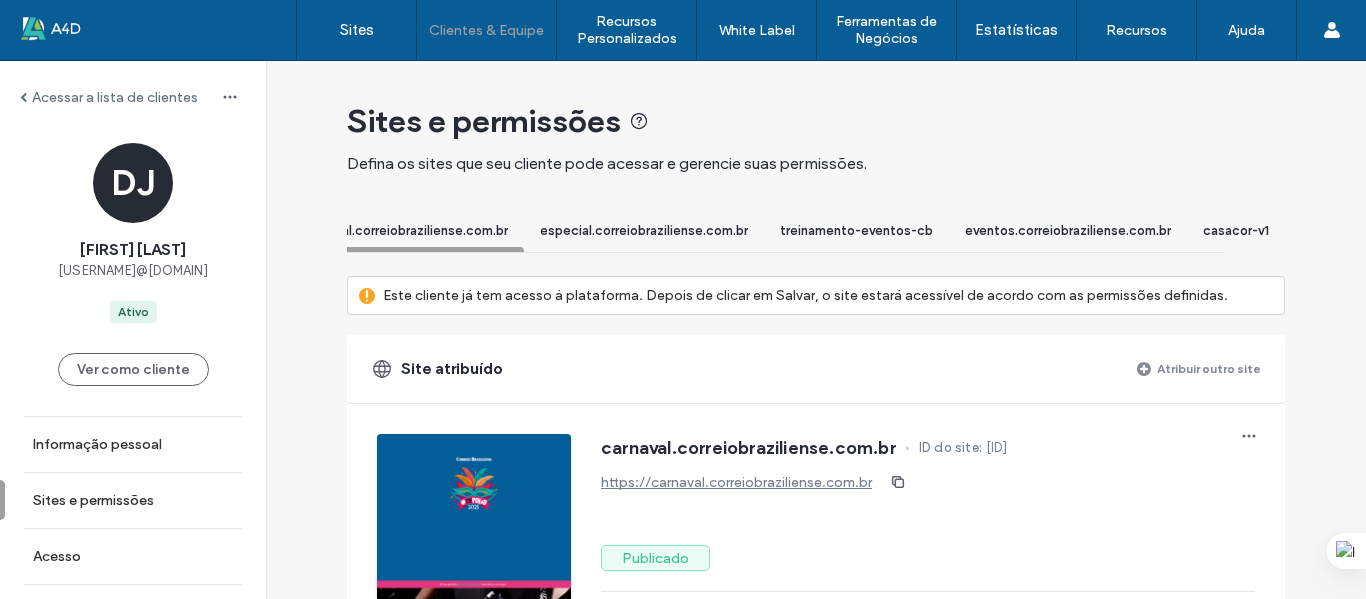 click on "casacor-v1" at bounding box center [1236, 230] 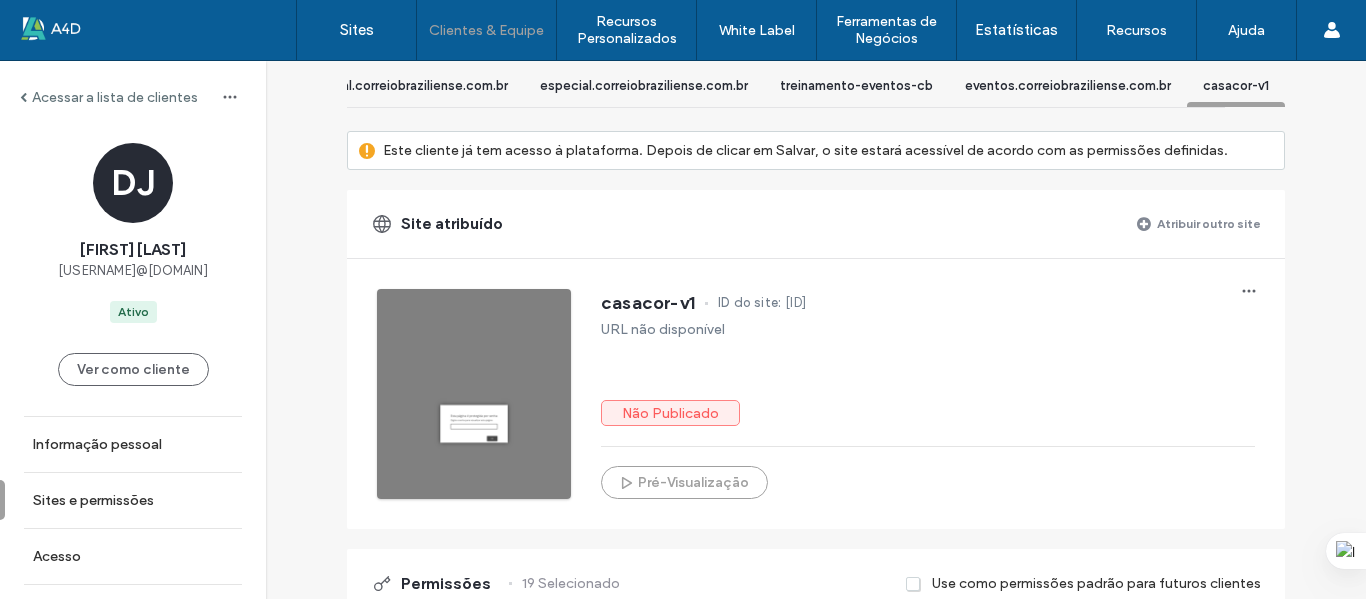 scroll, scrollTop: 100, scrollLeft: 0, axis: vertical 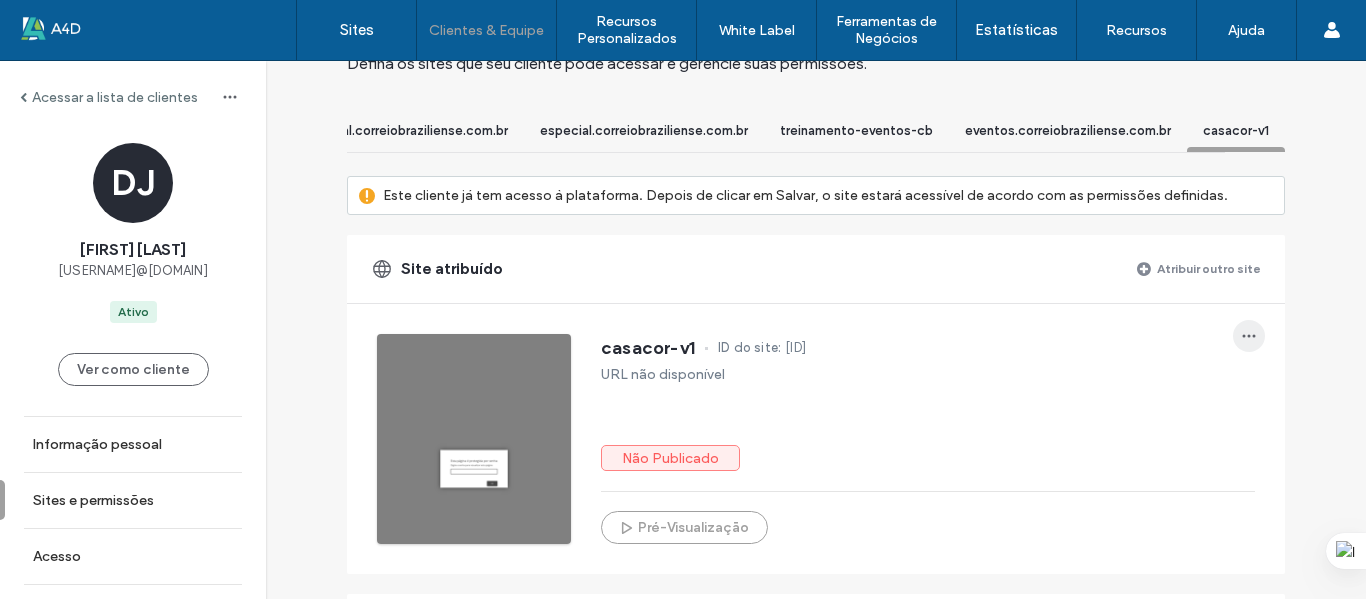 click 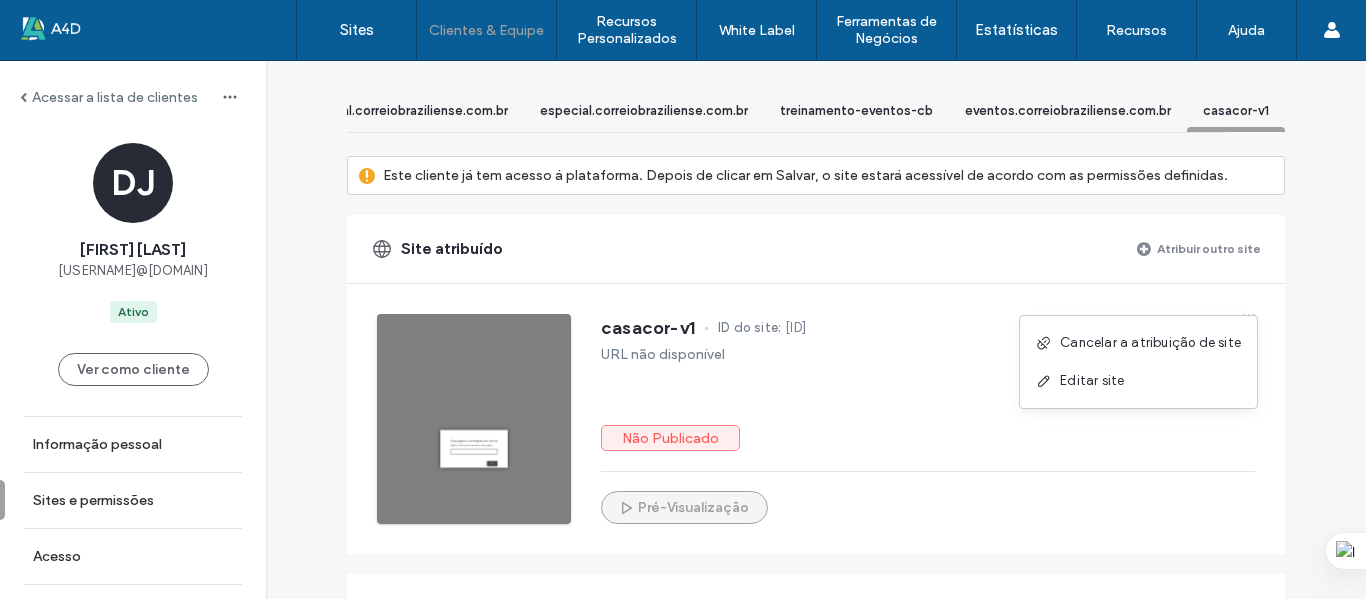 scroll, scrollTop: 100, scrollLeft: 0, axis: vertical 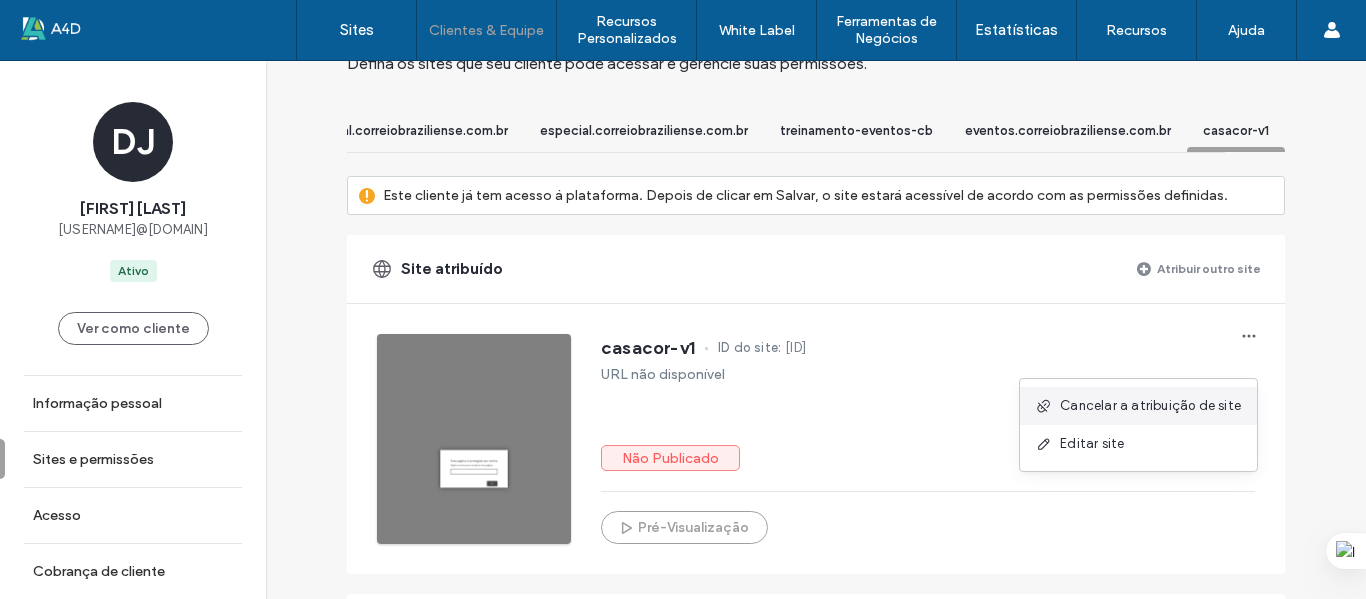 click on "Cancelar a atribuição de site" at bounding box center (1150, 406) 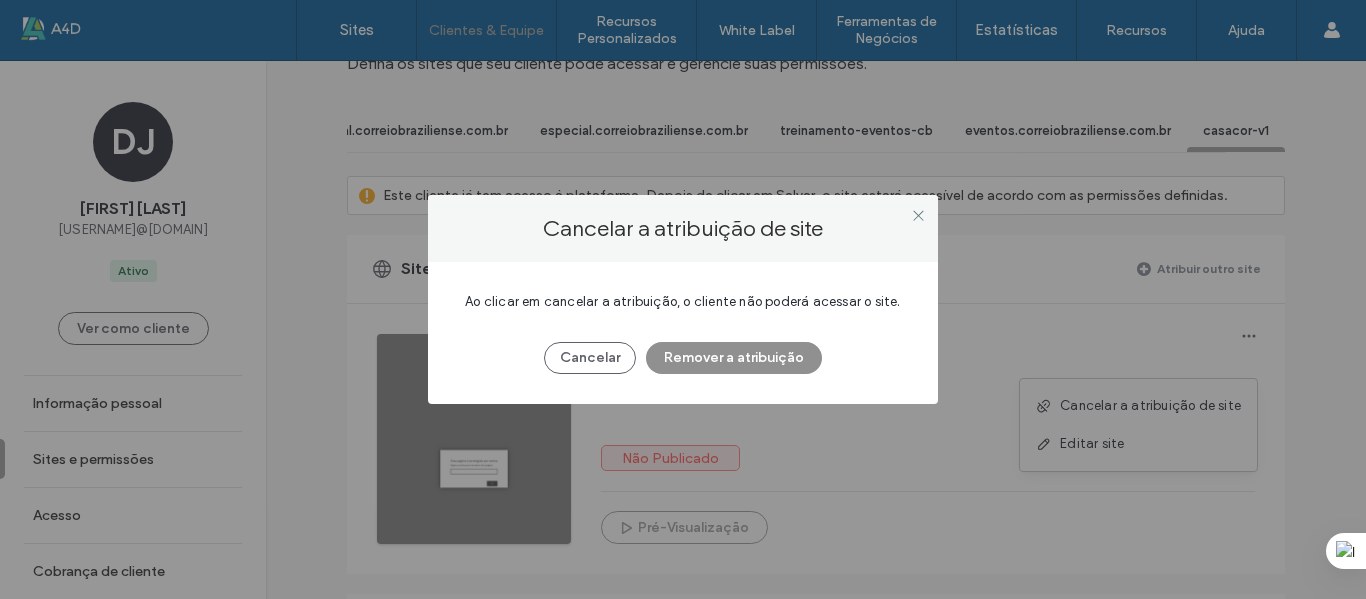 click on "Remover a atribuição" at bounding box center (734, 358) 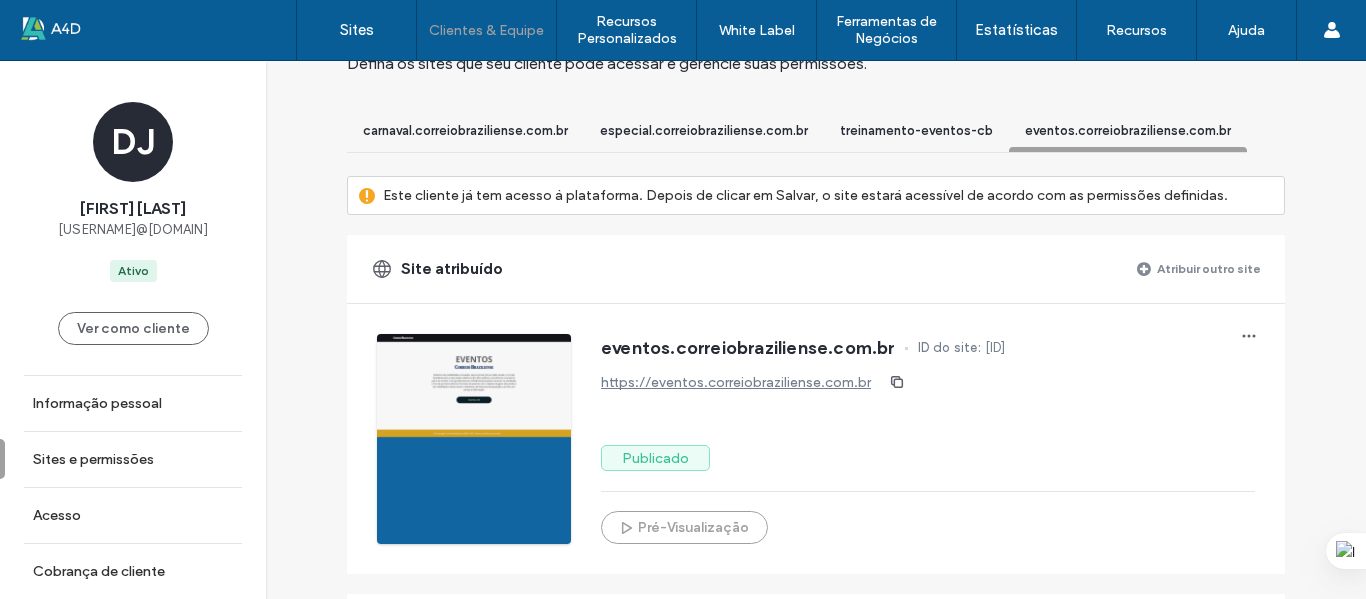 scroll, scrollTop: 0, scrollLeft: 0, axis: both 